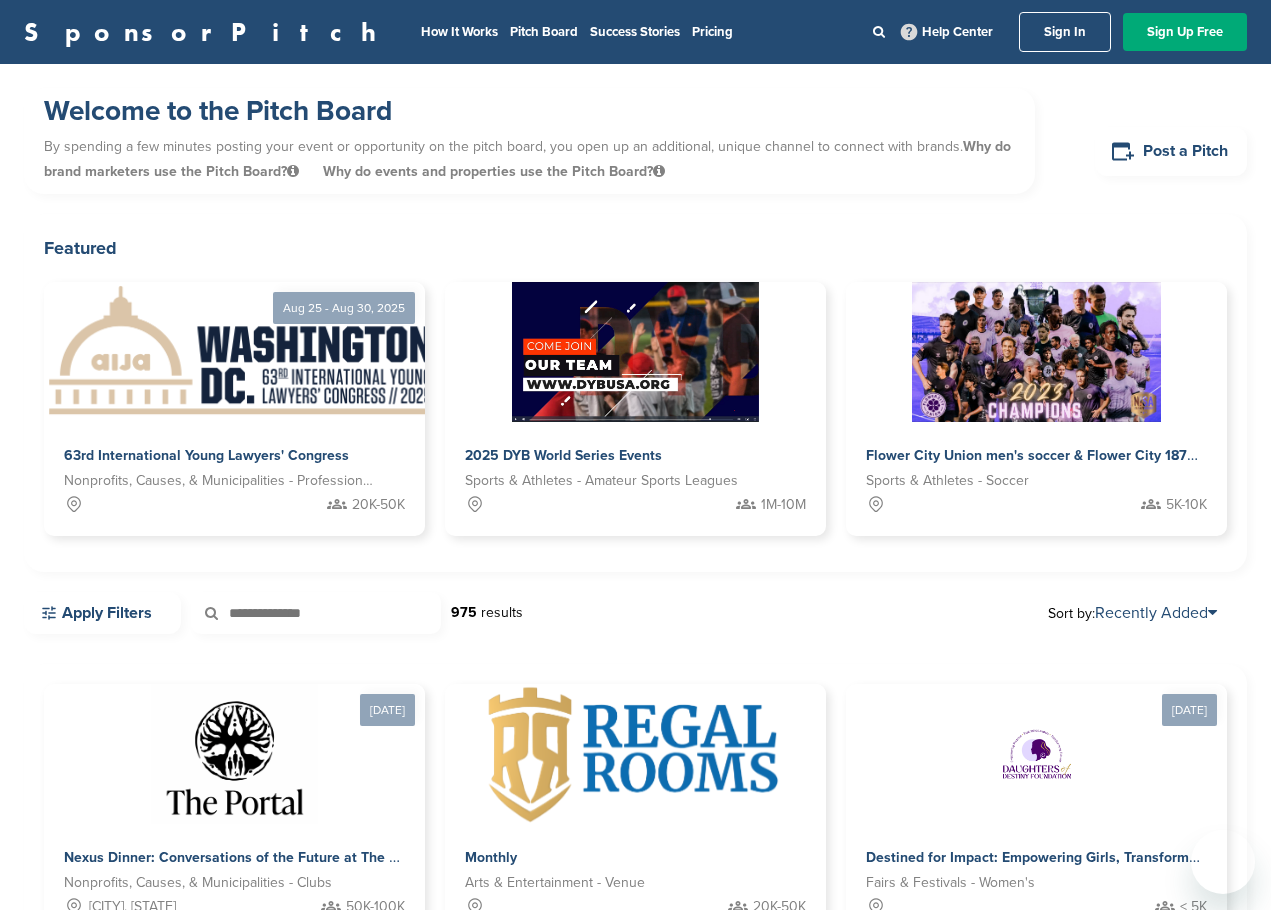 scroll, scrollTop: 0, scrollLeft: 0, axis: both 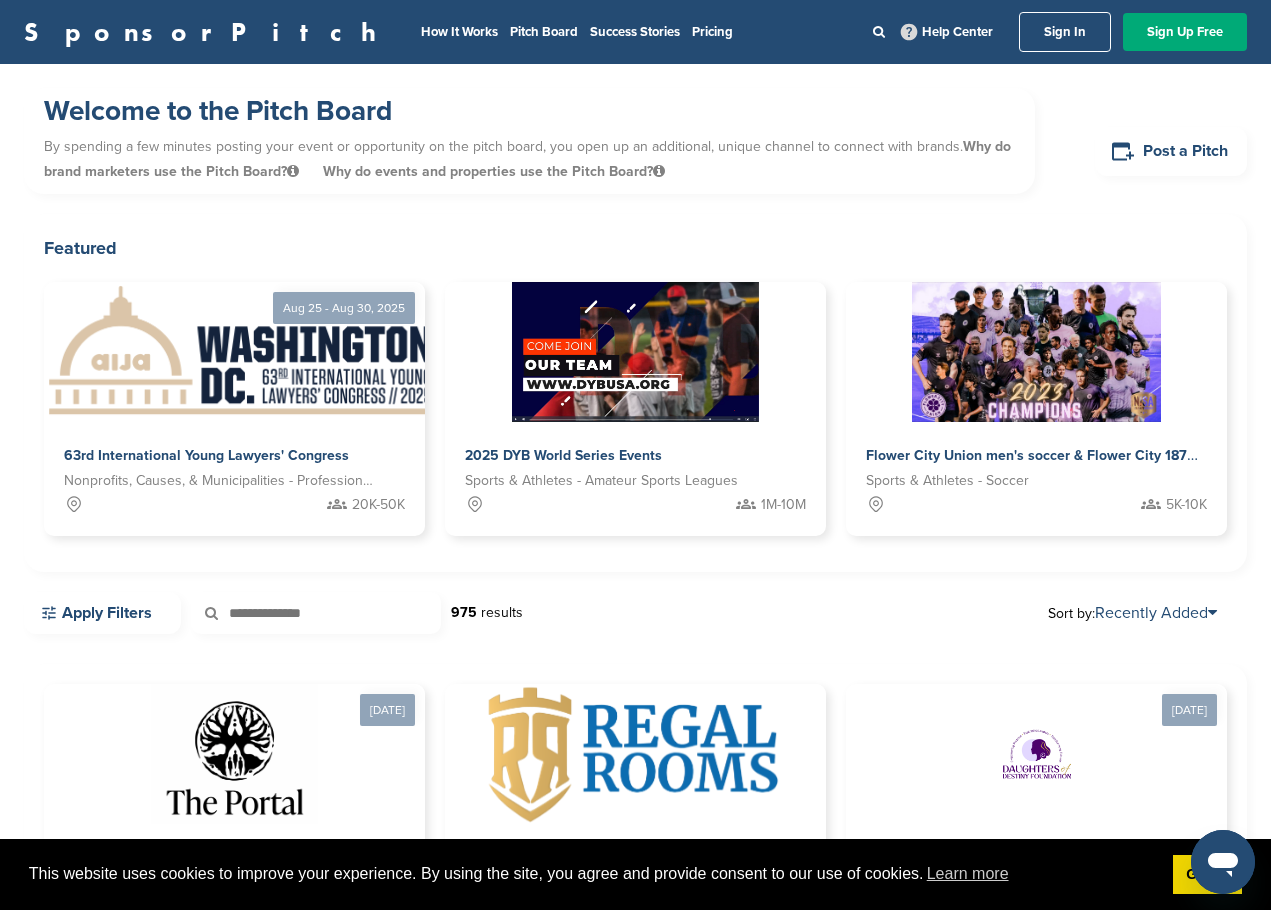 click on "Sign In" at bounding box center (1065, 32) 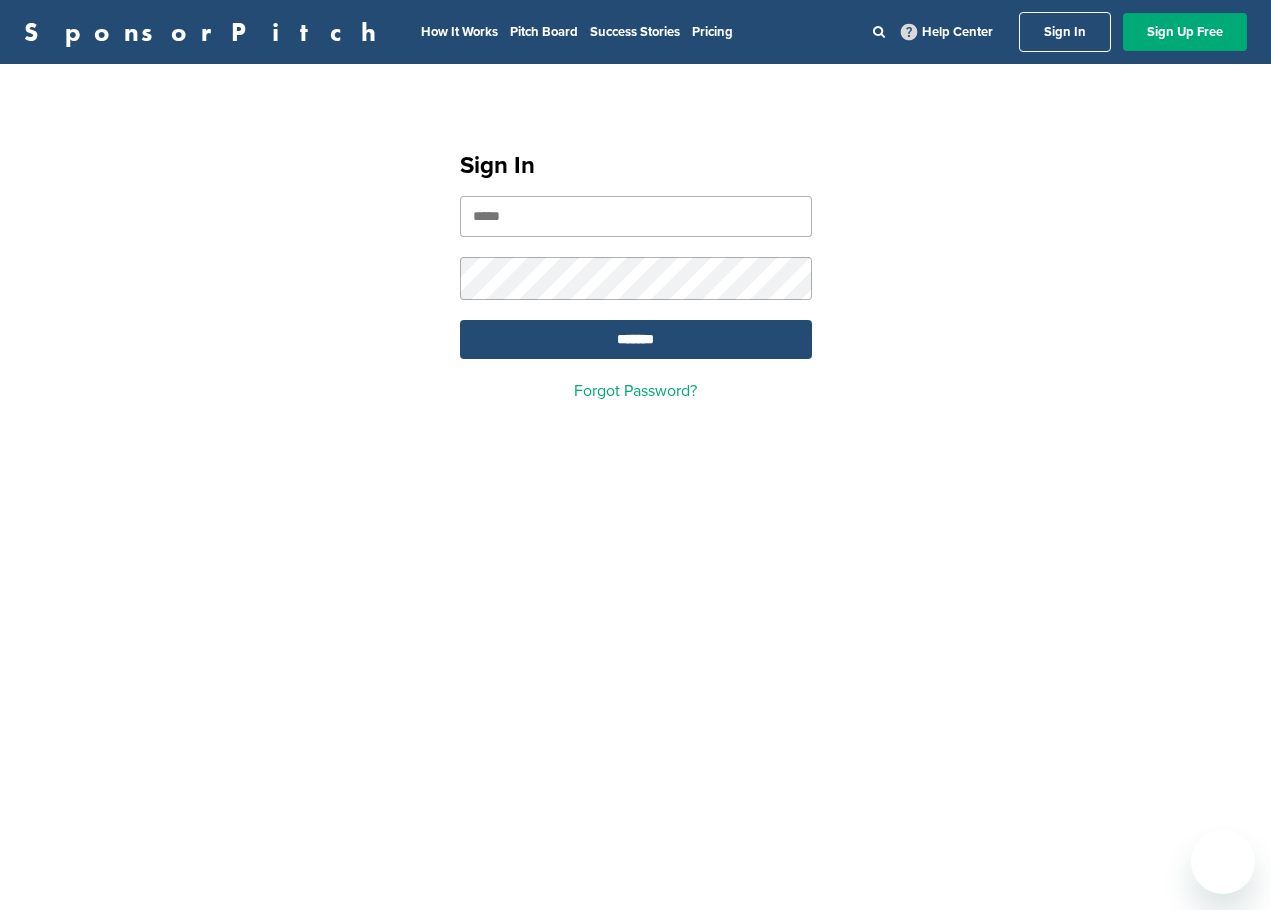 scroll, scrollTop: 0, scrollLeft: 0, axis: both 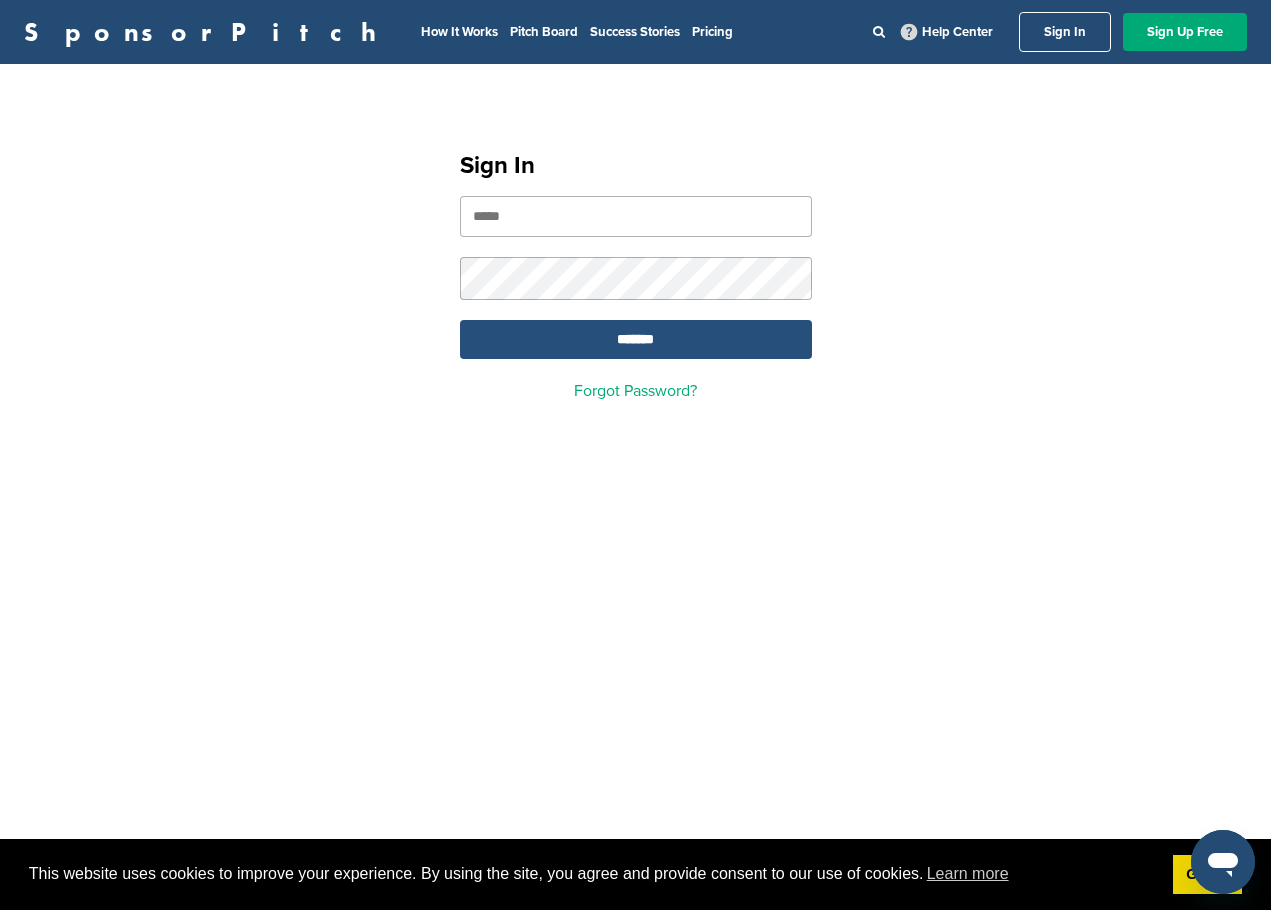 type on "**********" 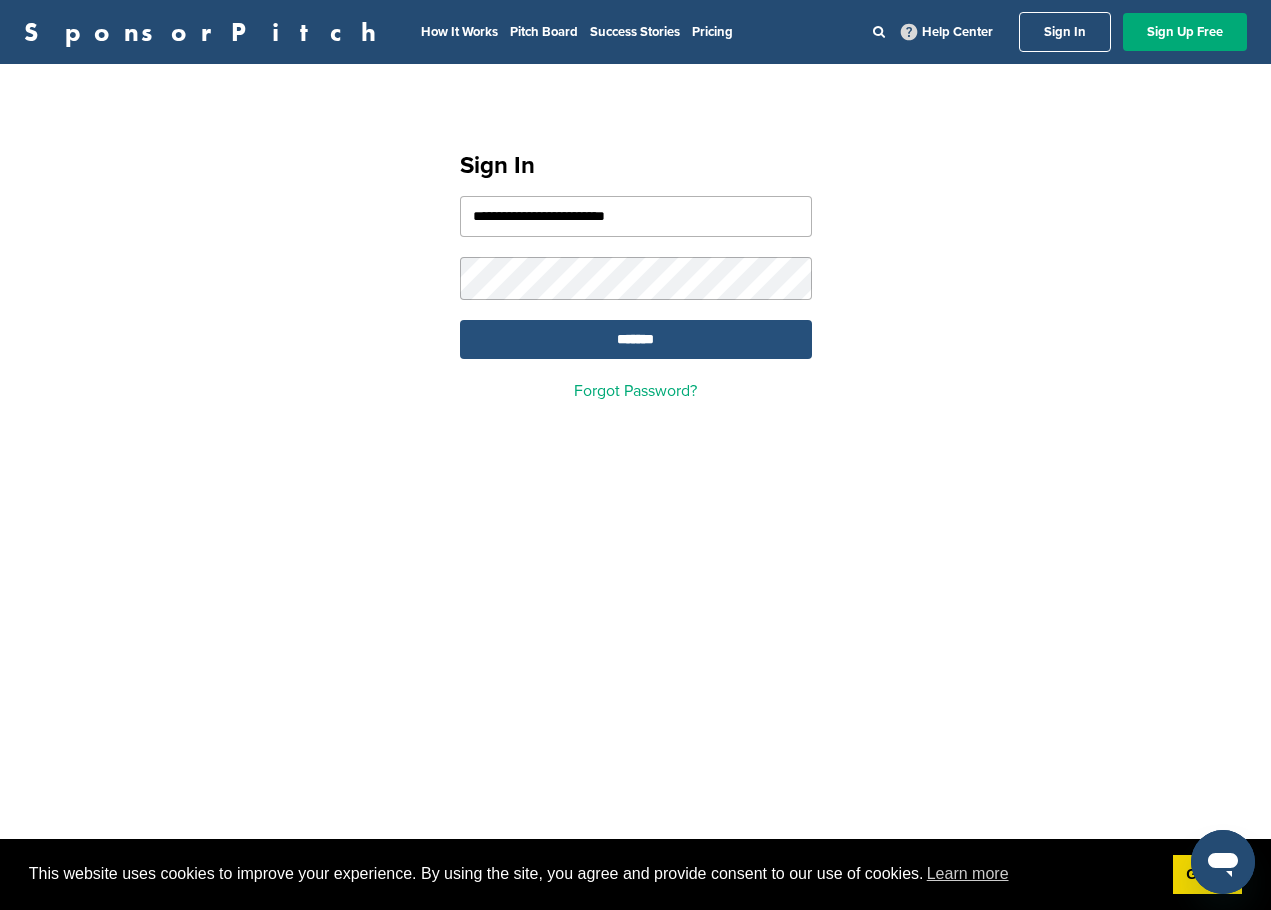 click on "*******" at bounding box center [636, 339] 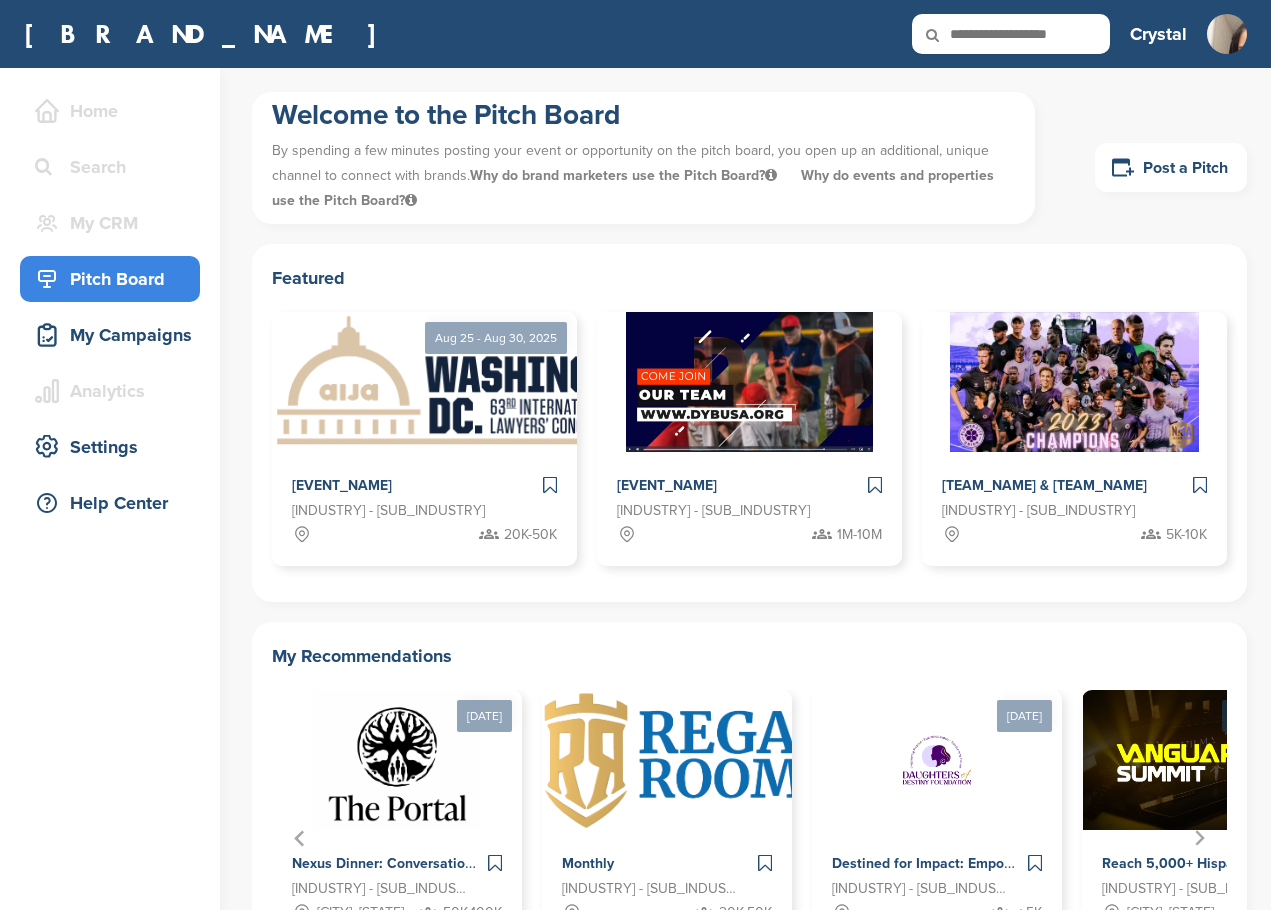 scroll, scrollTop: 0, scrollLeft: 0, axis: both 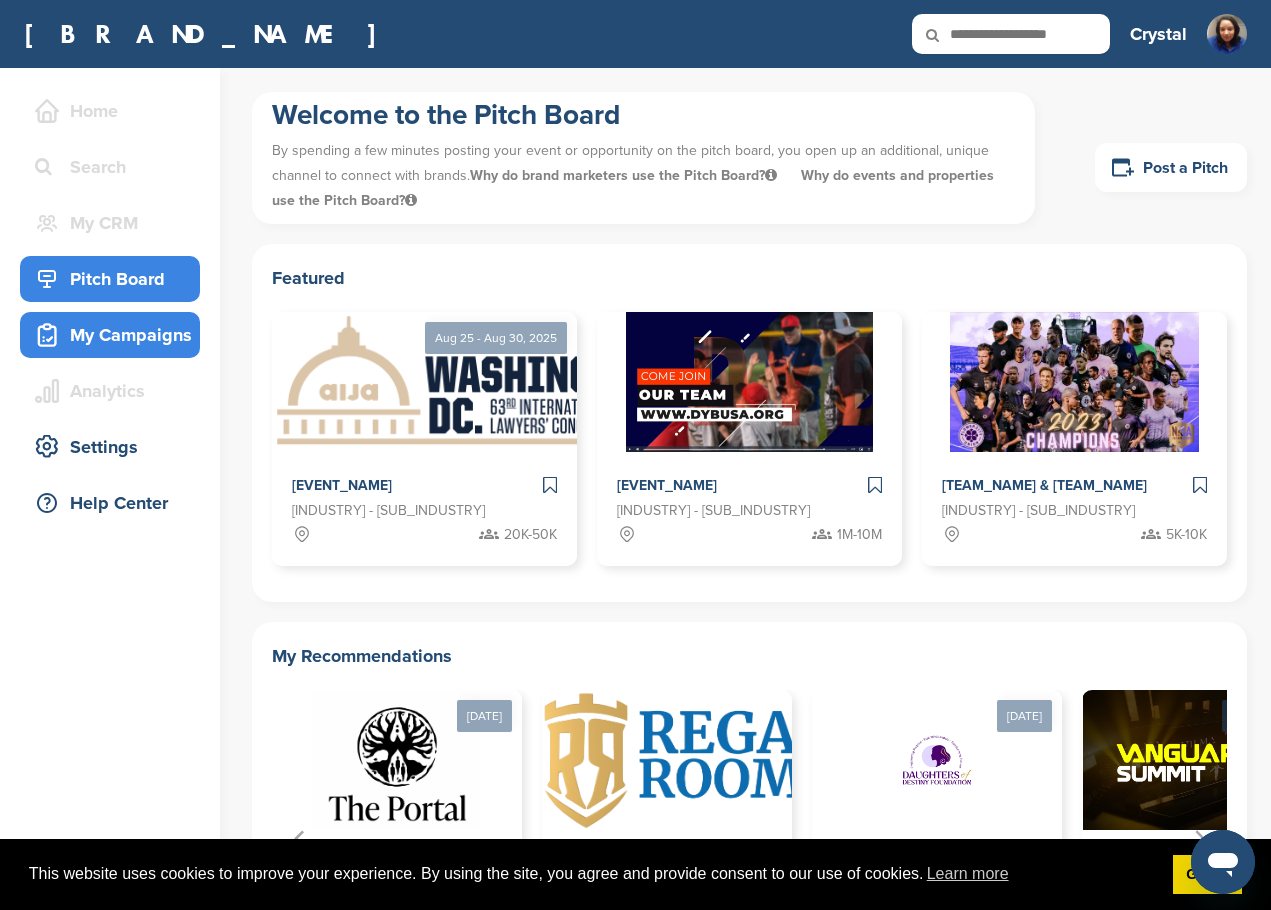 click on "My Campaigns" at bounding box center (115, 335) 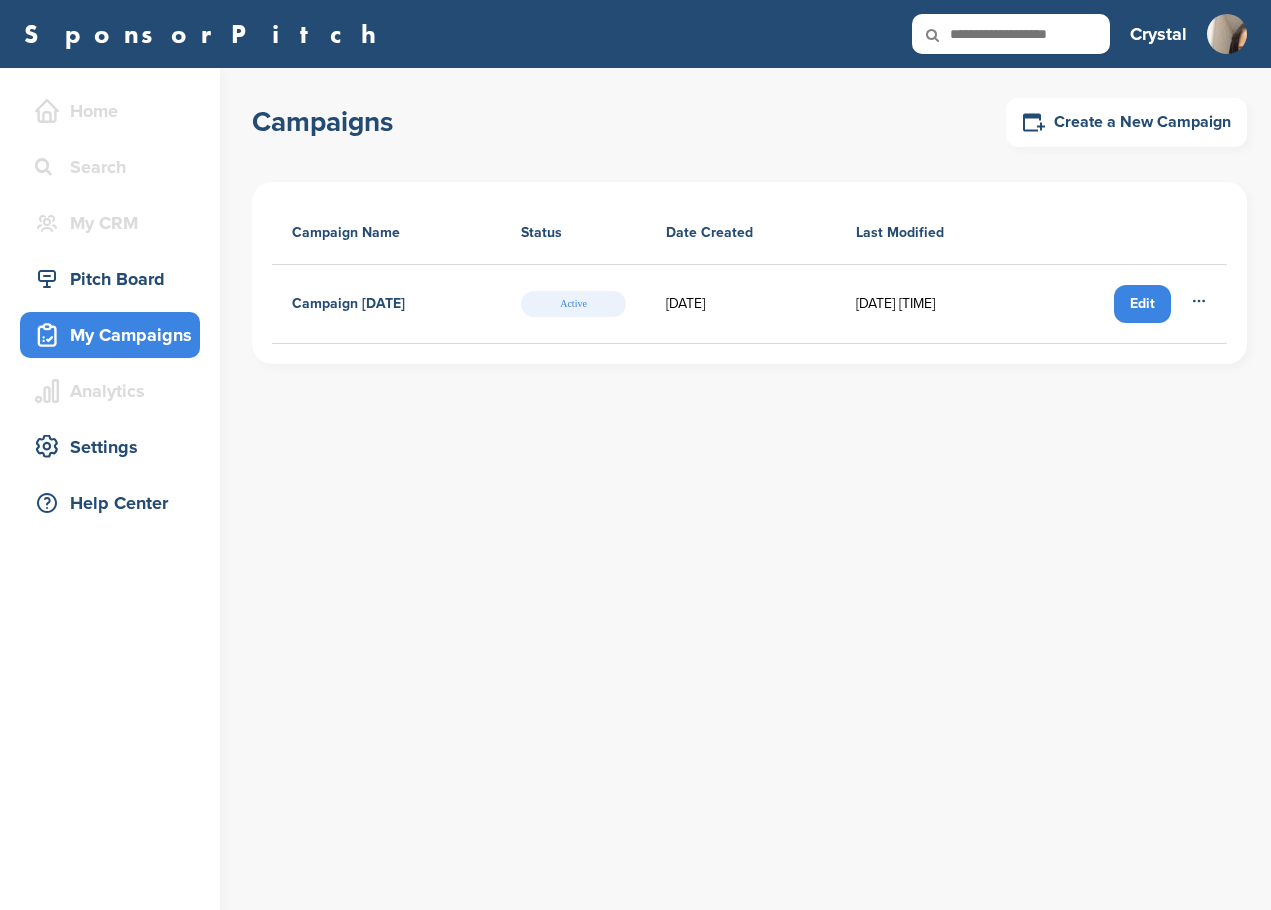 scroll, scrollTop: 0, scrollLeft: 0, axis: both 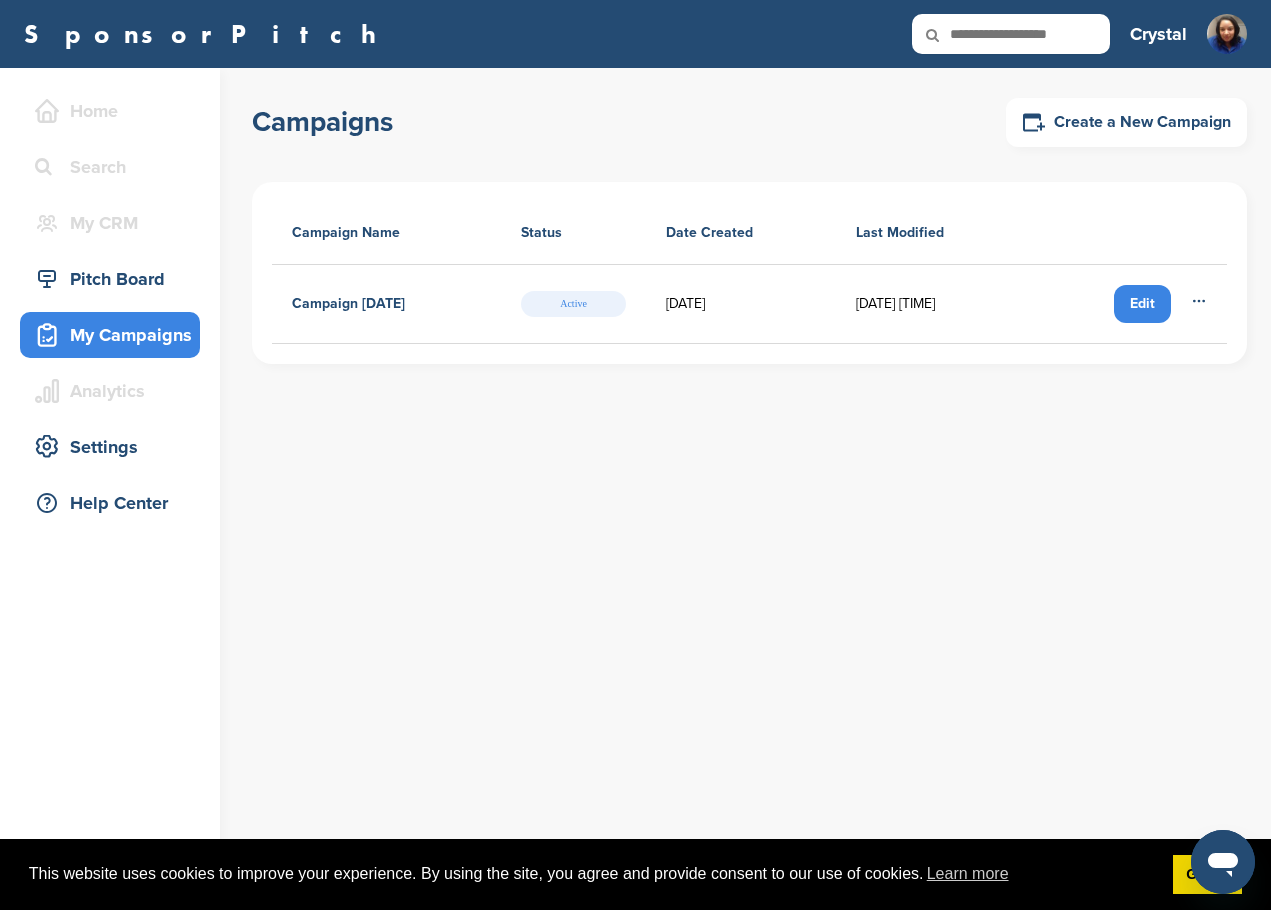 click on "Campaign July 29, 2025" at bounding box center [348, 304] 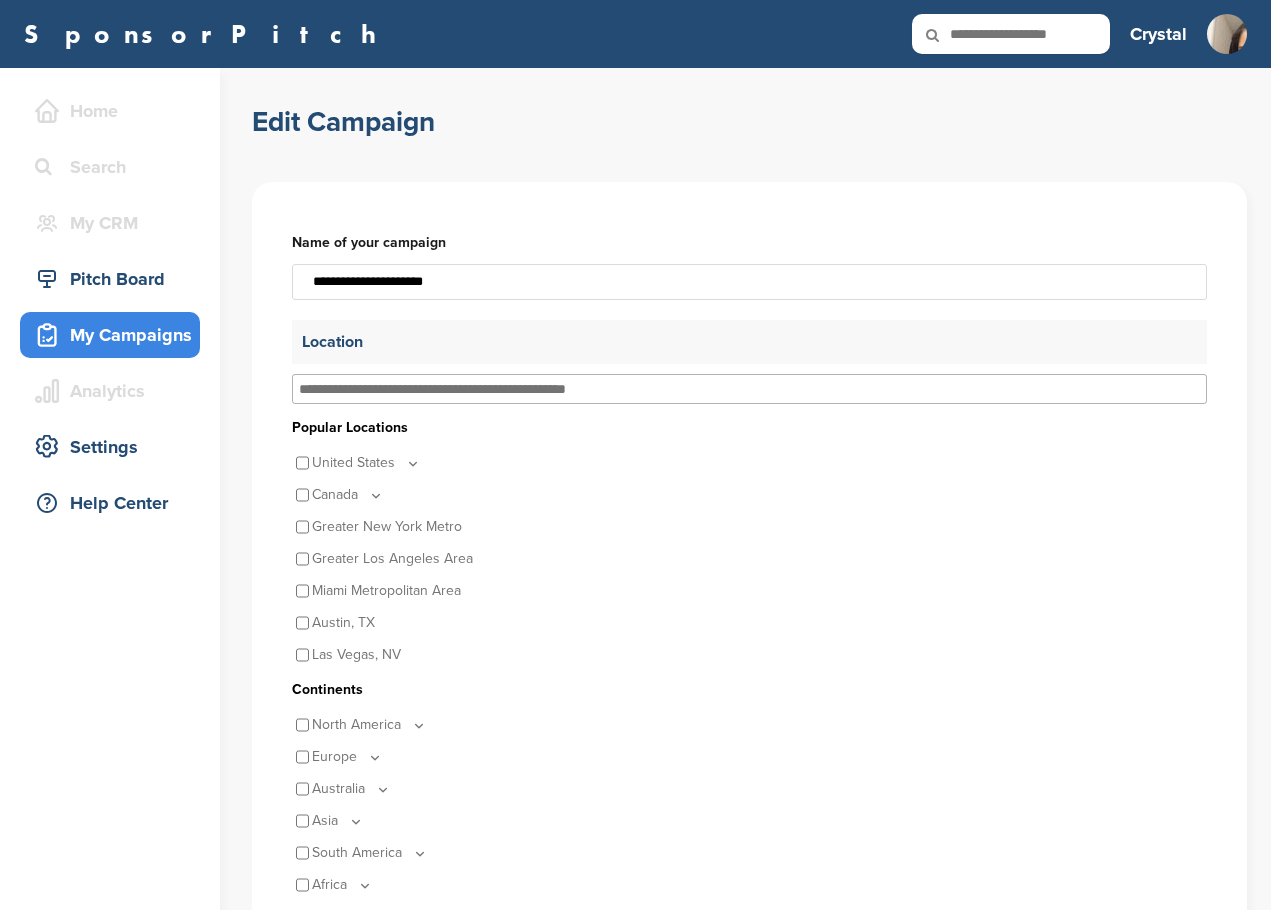 scroll, scrollTop: 0, scrollLeft: 0, axis: both 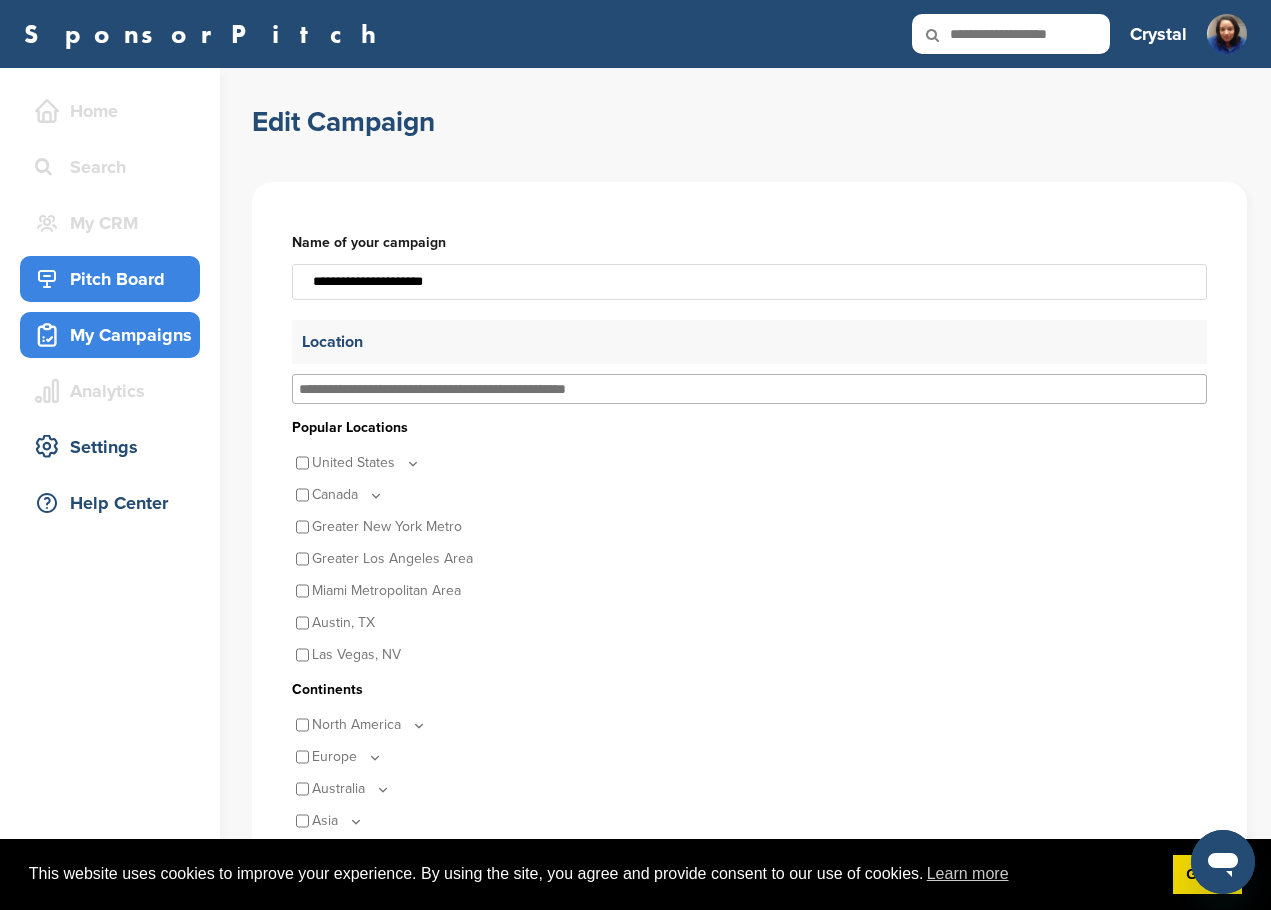 click on "Pitch Board" at bounding box center (115, 279) 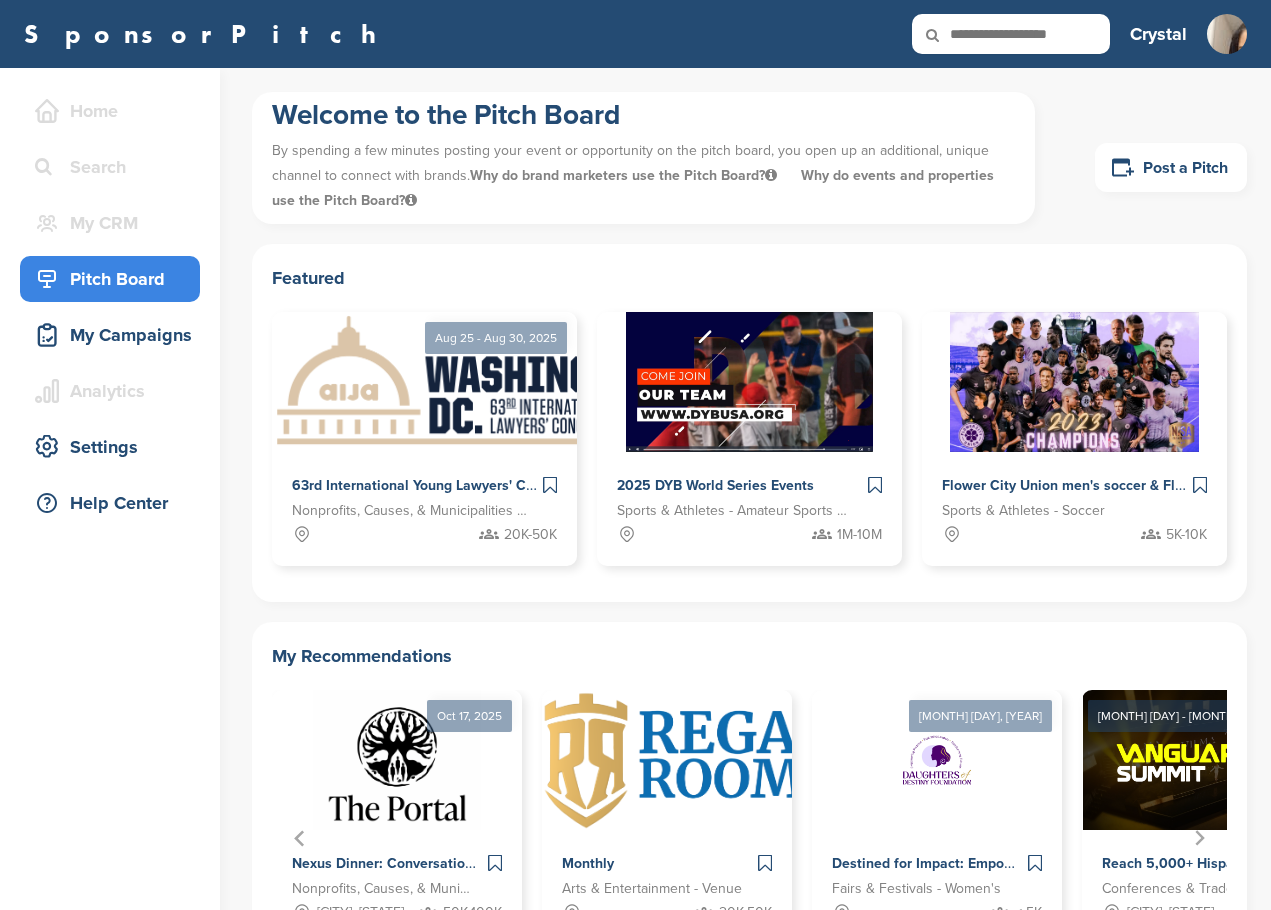 scroll, scrollTop: 0, scrollLeft: 0, axis: both 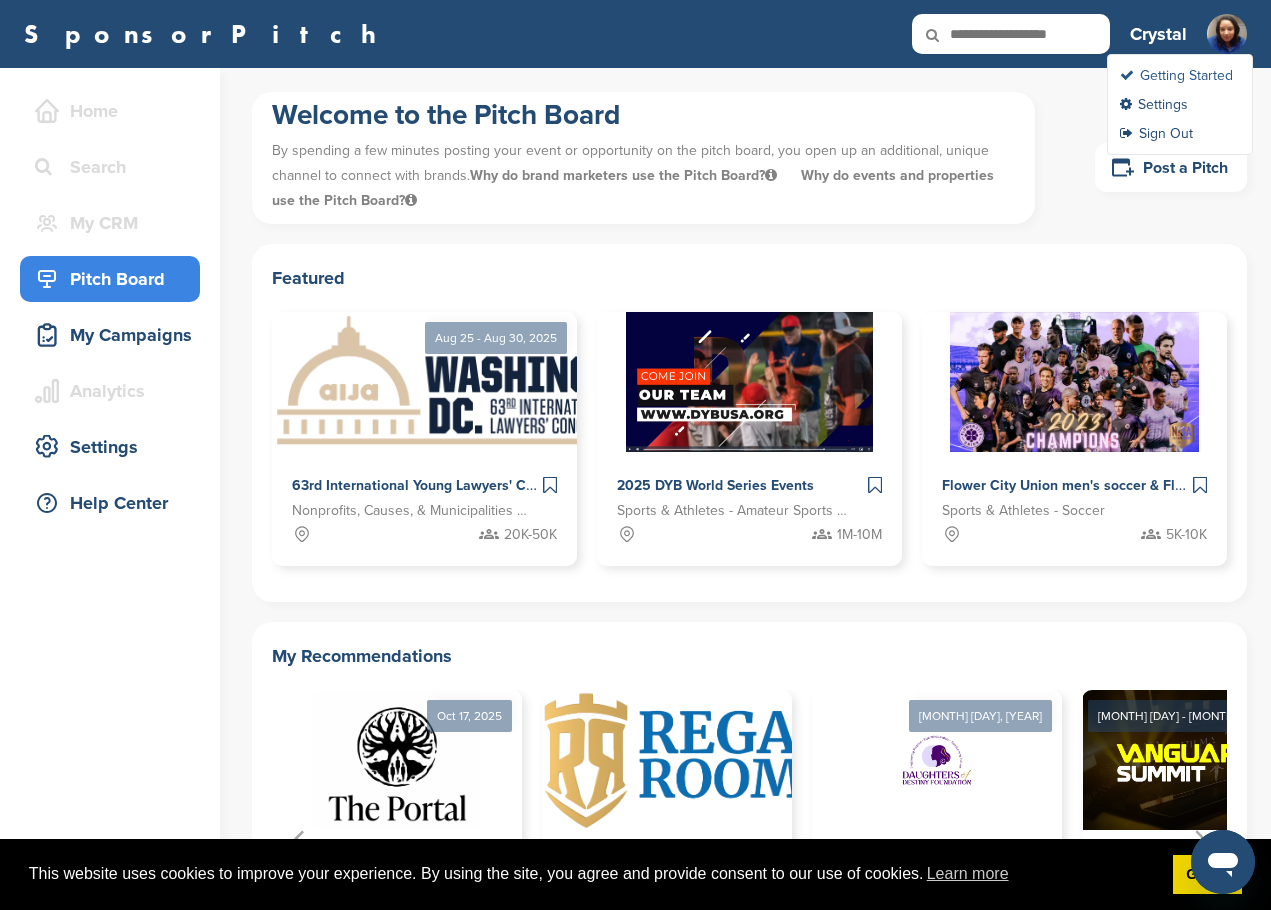 click on "Getting Started" at bounding box center [1176, 75] 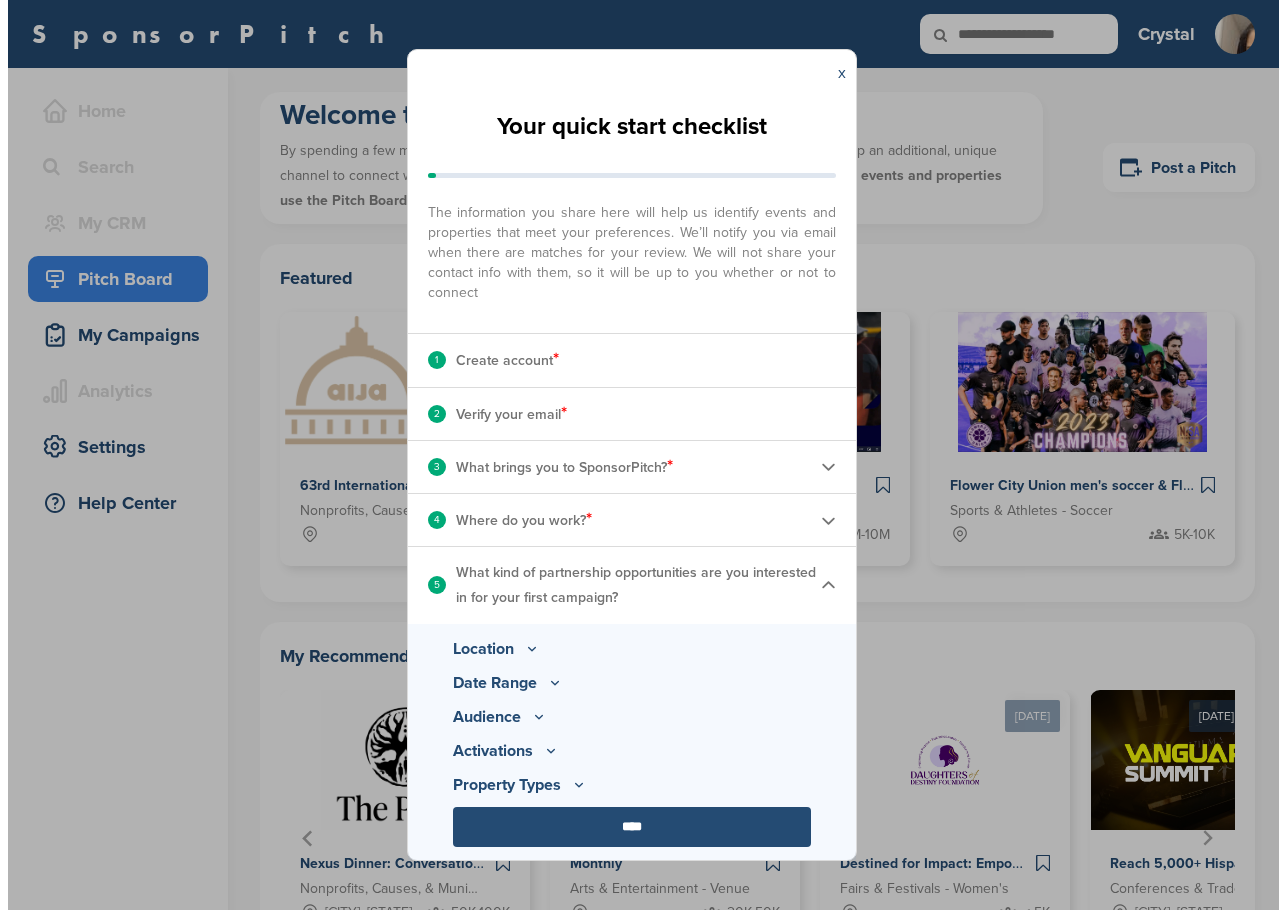 scroll, scrollTop: 0, scrollLeft: 0, axis: both 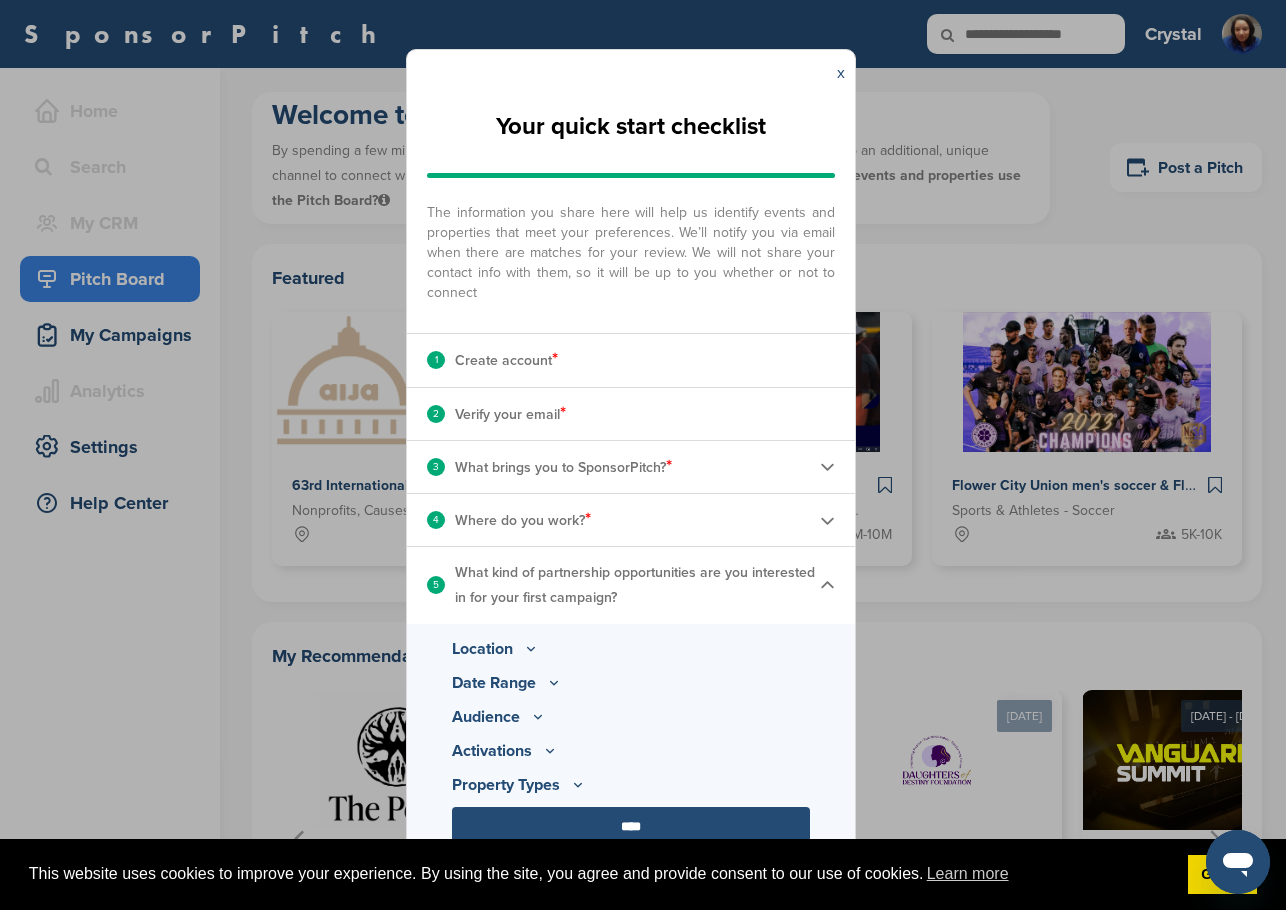 click 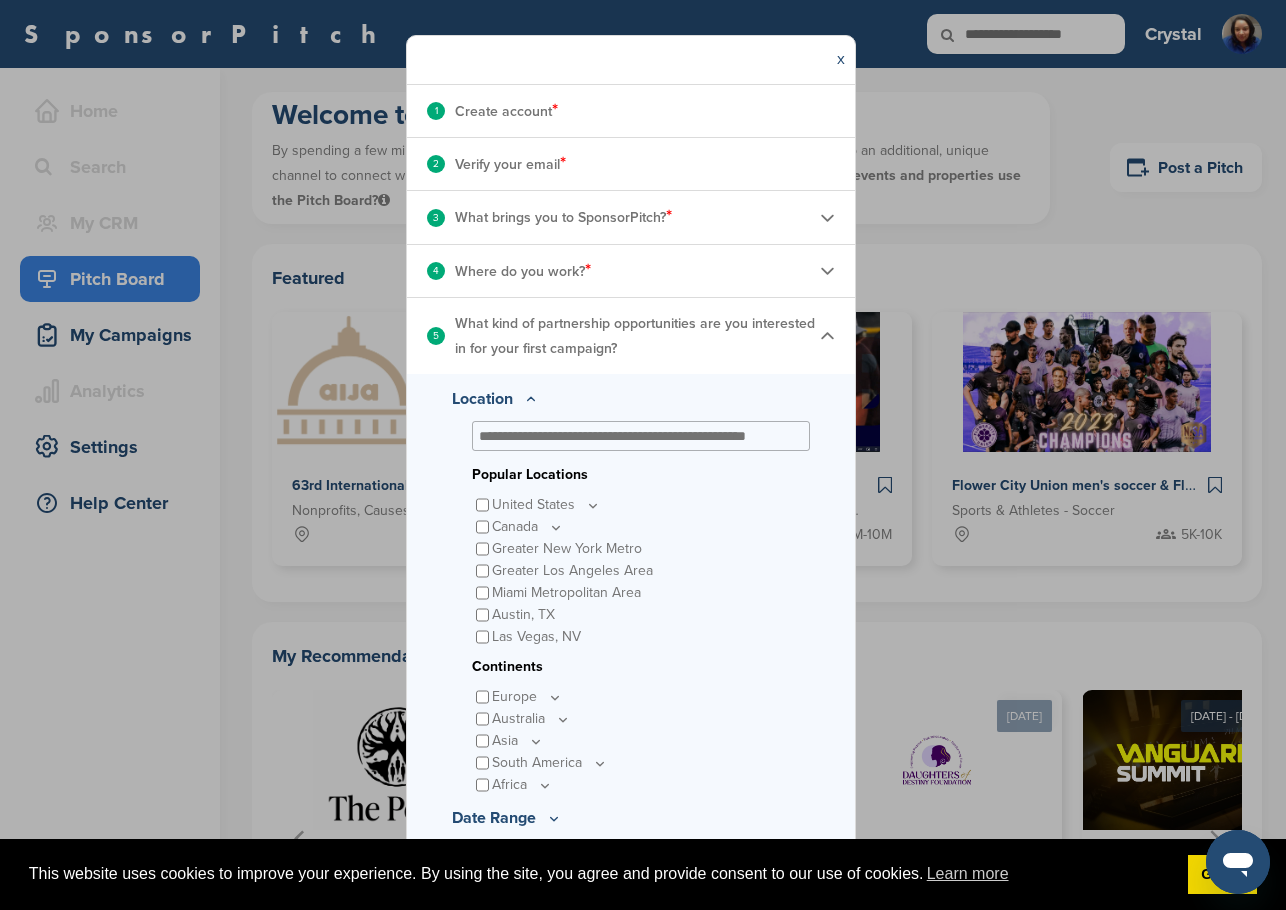 scroll, scrollTop: 300, scrollLeft: 0, axis: vertical 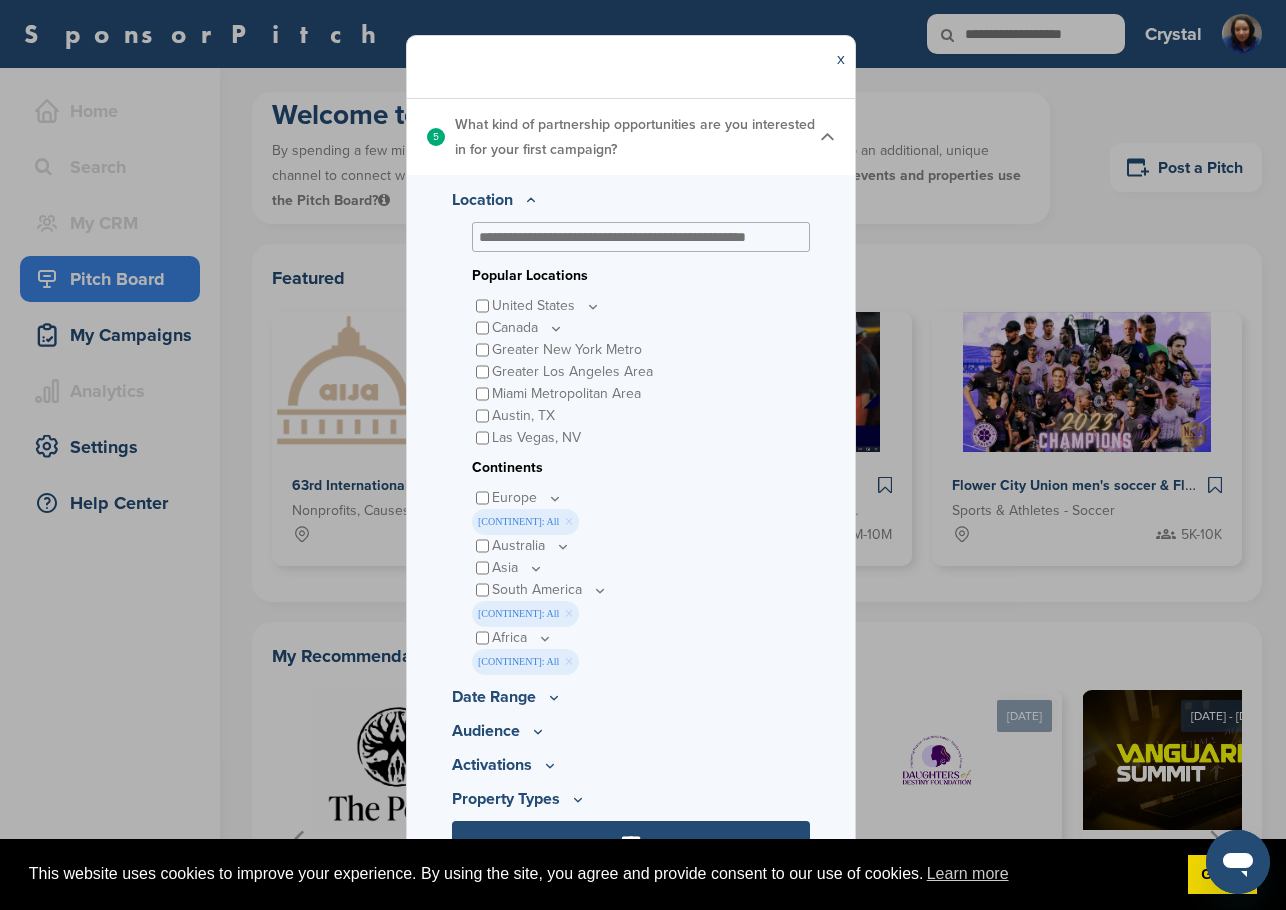 click on "****" at bounding box center (631, 841) 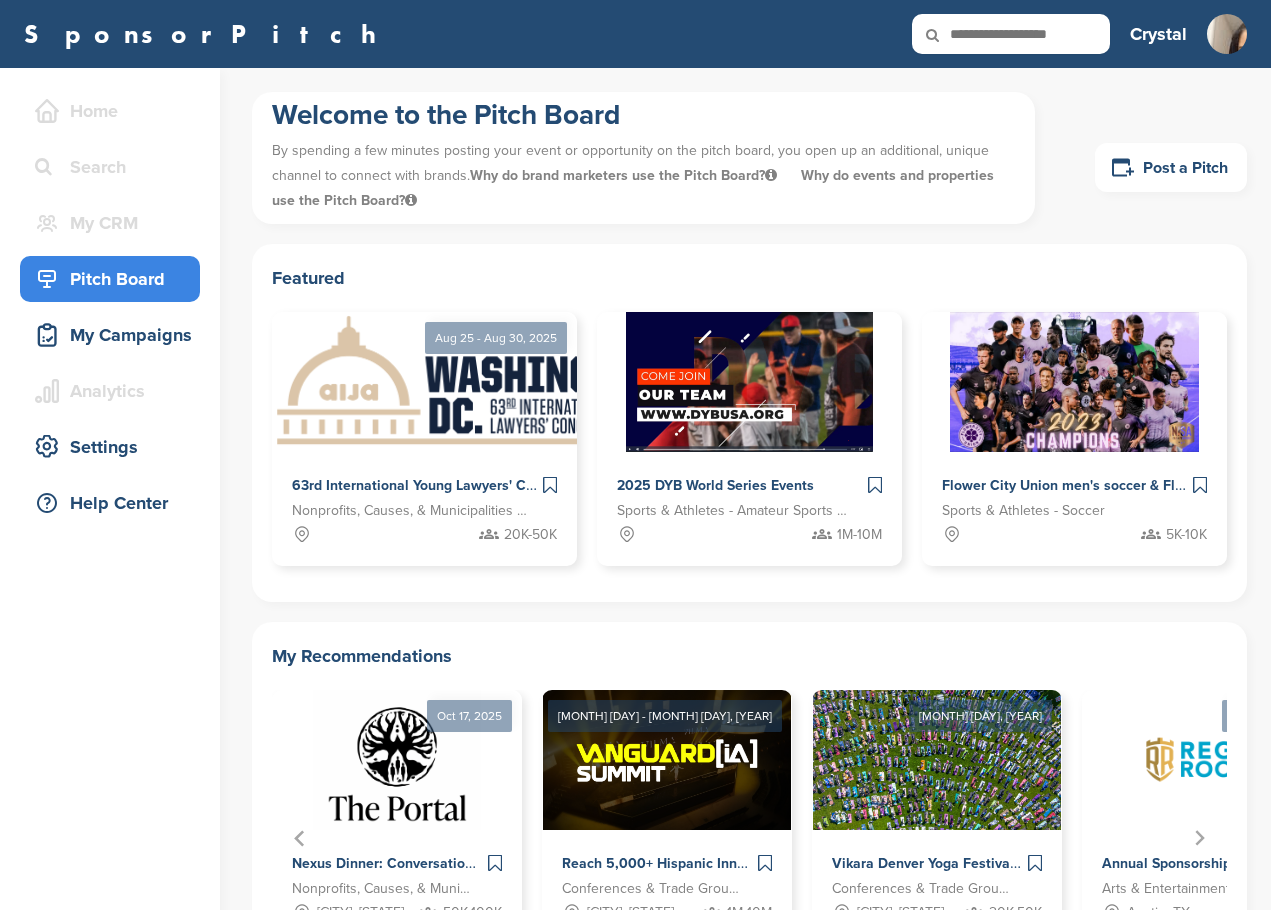 scroll, scrollTop: 0, scrollLeft: 0, axis: both 